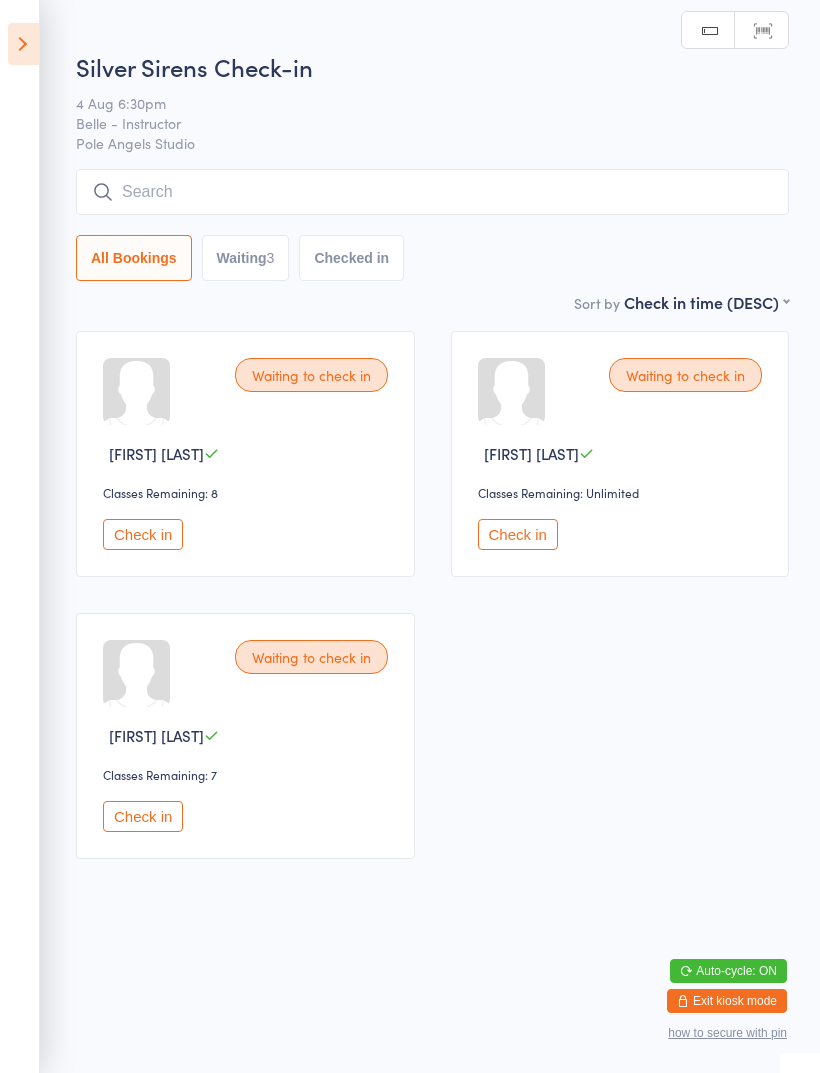 scroll, scrollTop: 44, scrollLeft: 5, axis: both 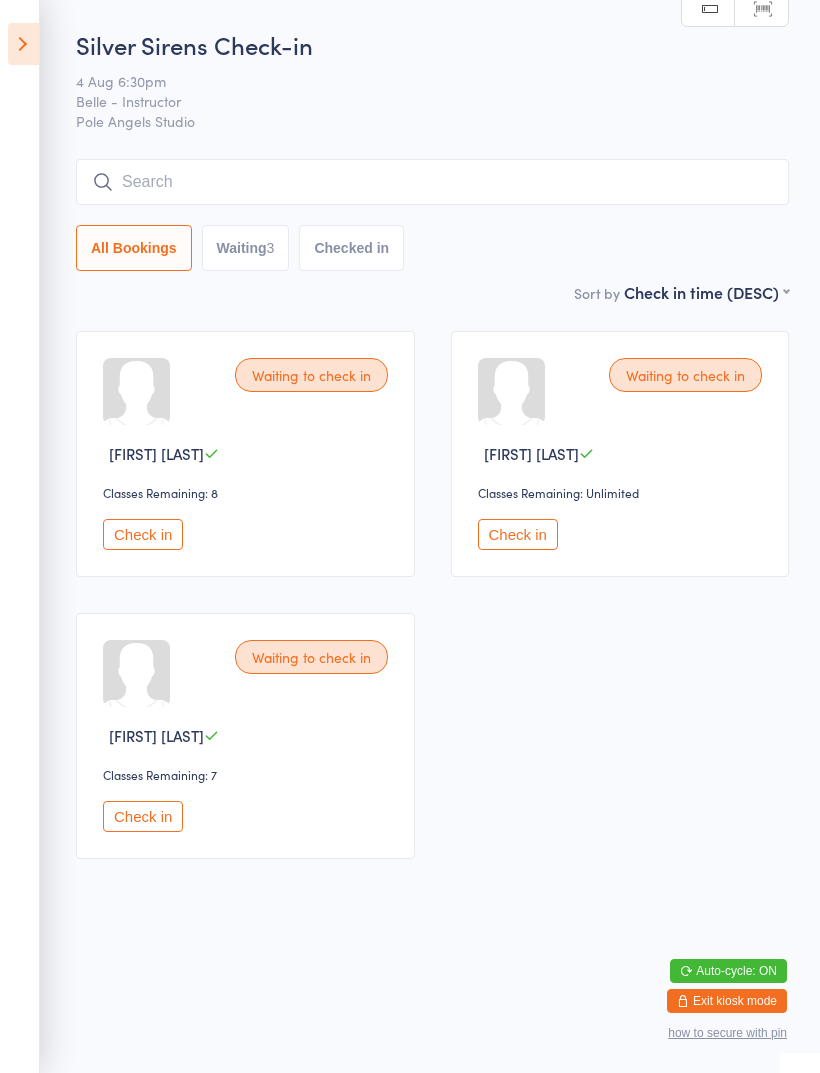 click at bounding box center (23, 44) 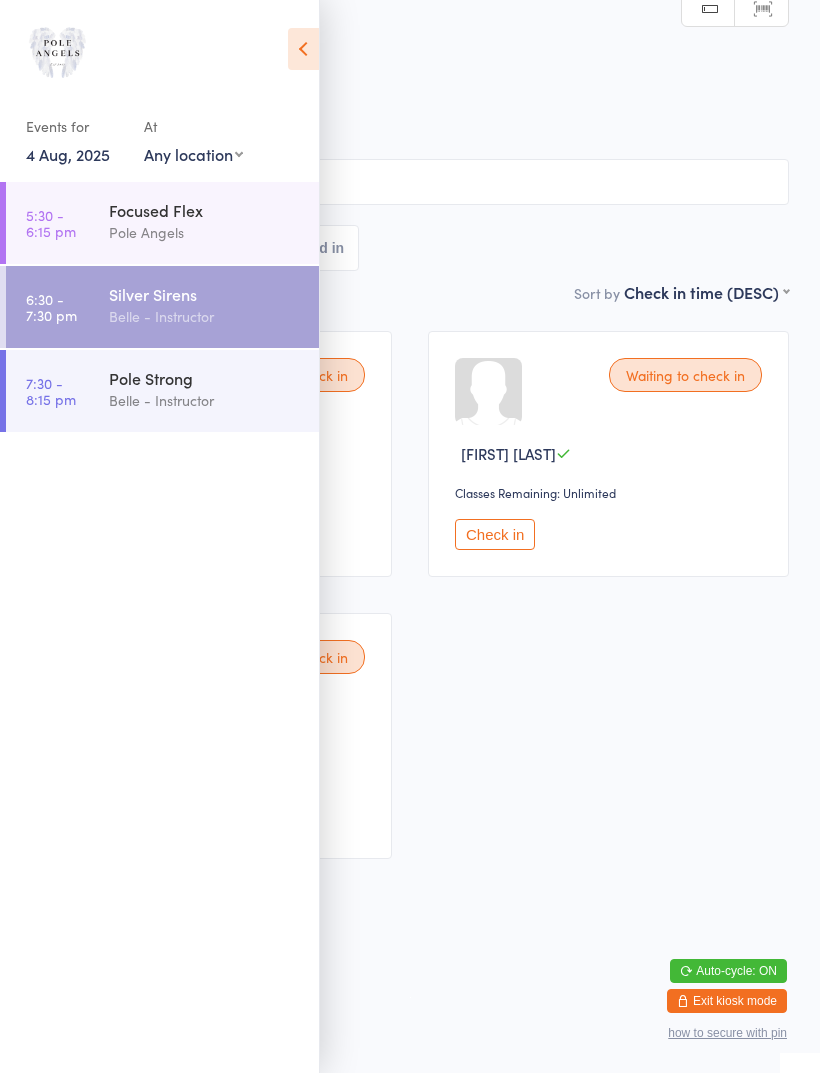 click on "Belle - Instructor" at bounding box center (205, 400) 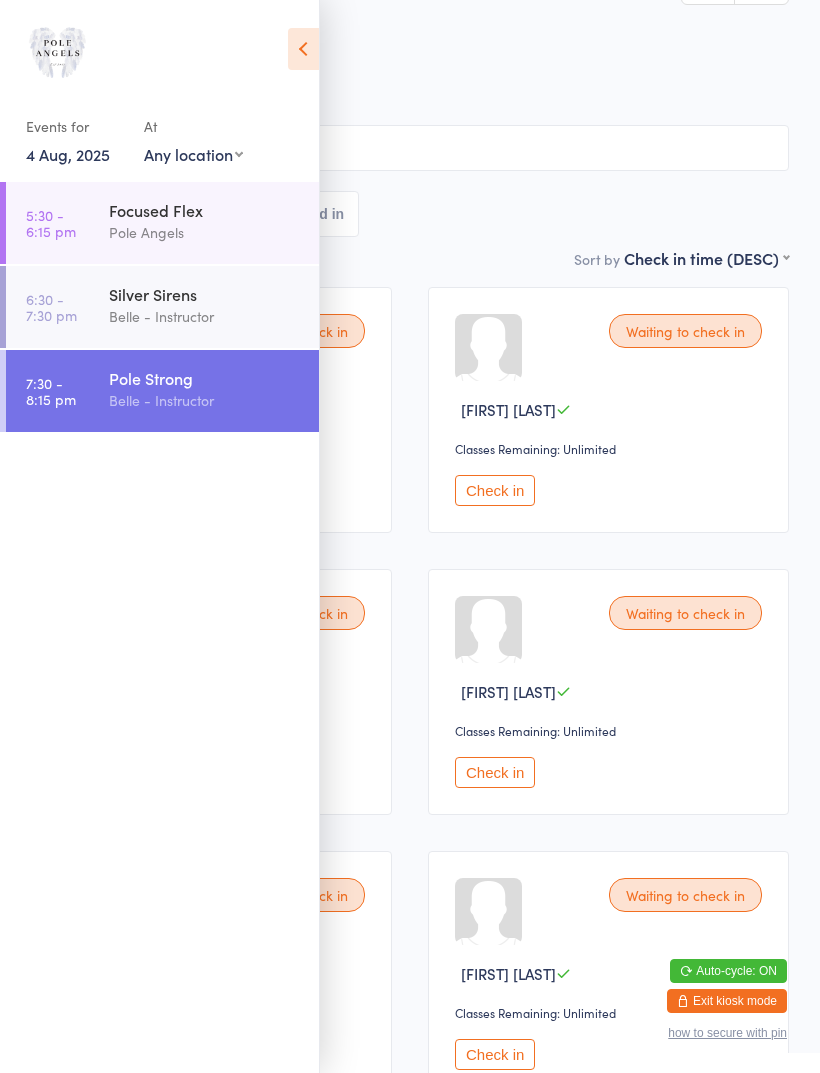 click on "4 Aug 7:30pm" at bounding box center [394, 59] 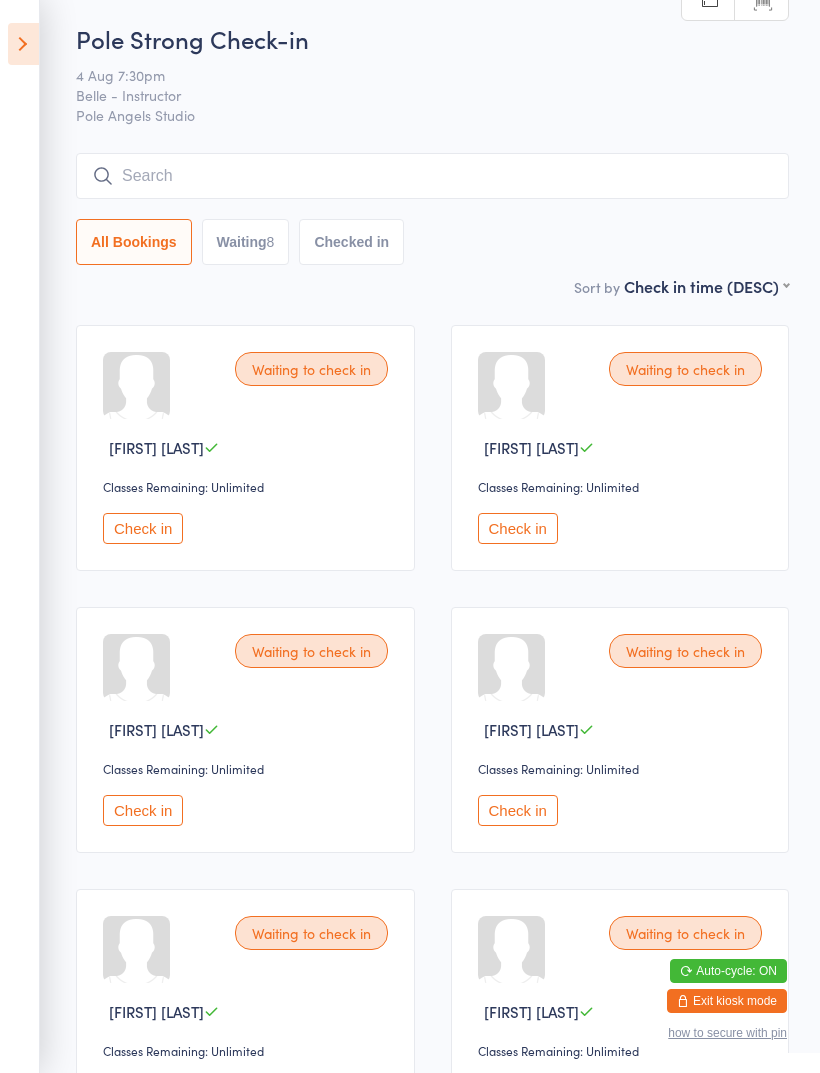 scroll, scrollTop: 0, scrollLeft: 0, axis: both 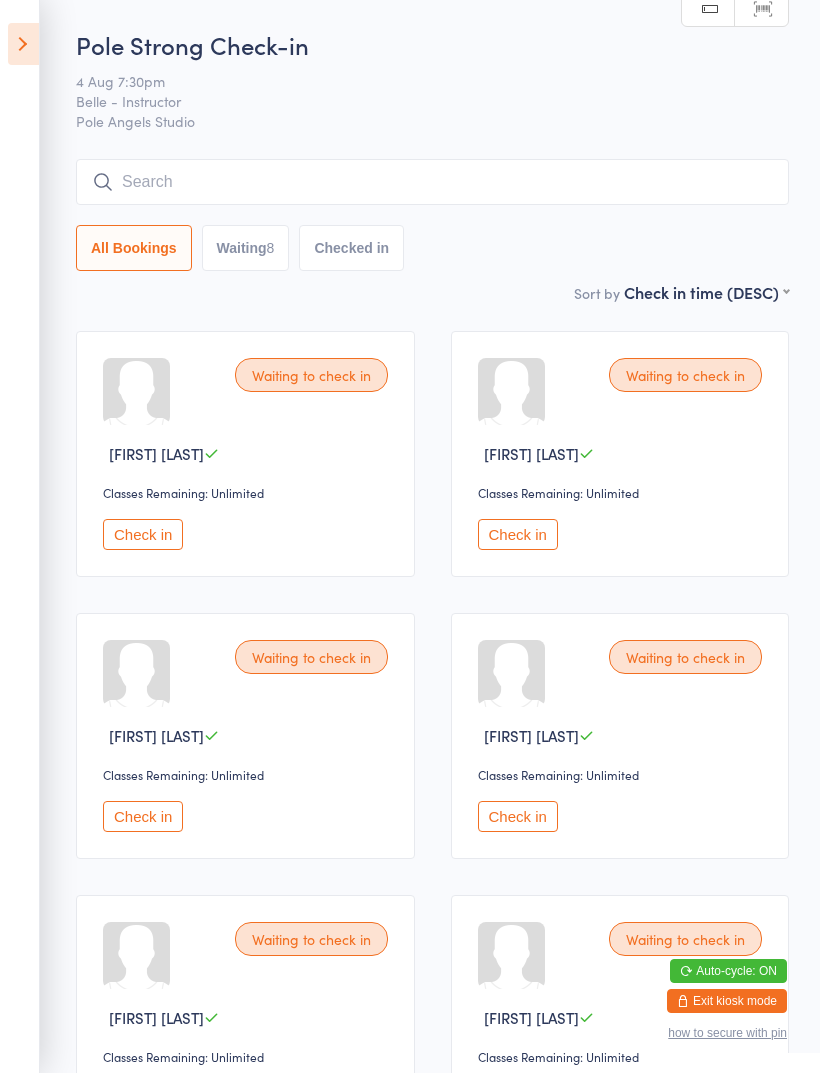 click at bounding box center (23, 44) 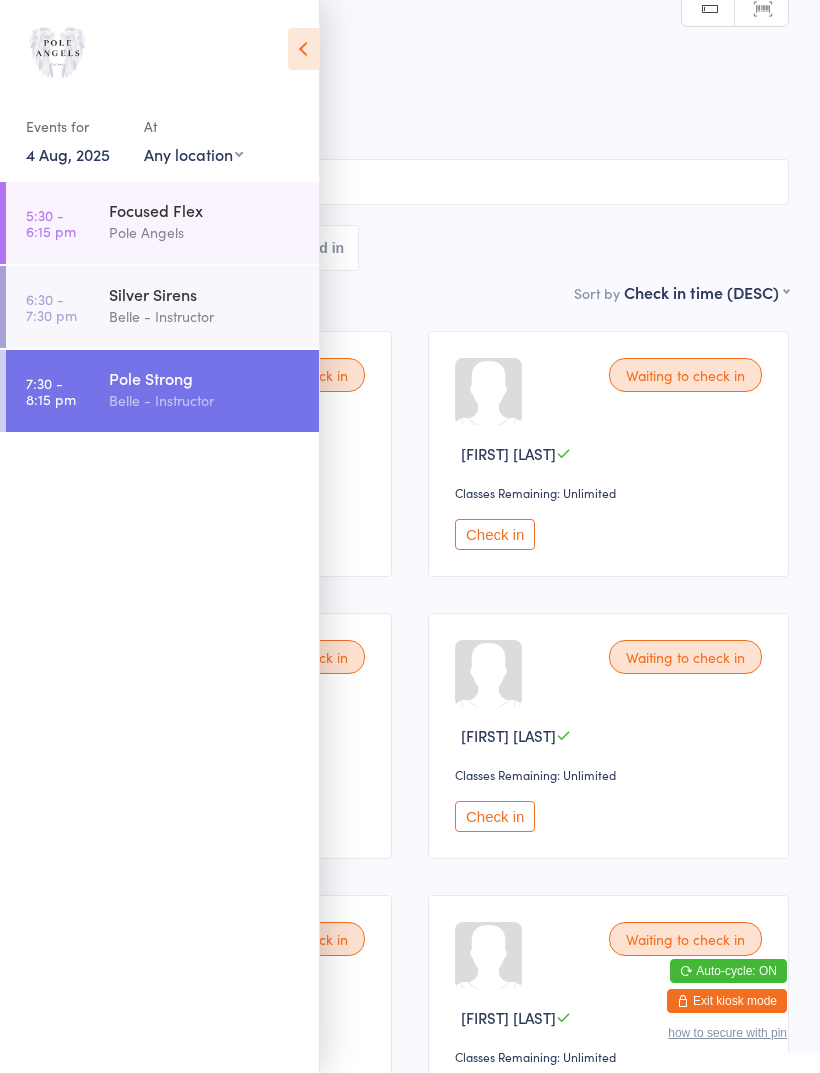 click on "Focused Flex" at bounding box center (205, 210) 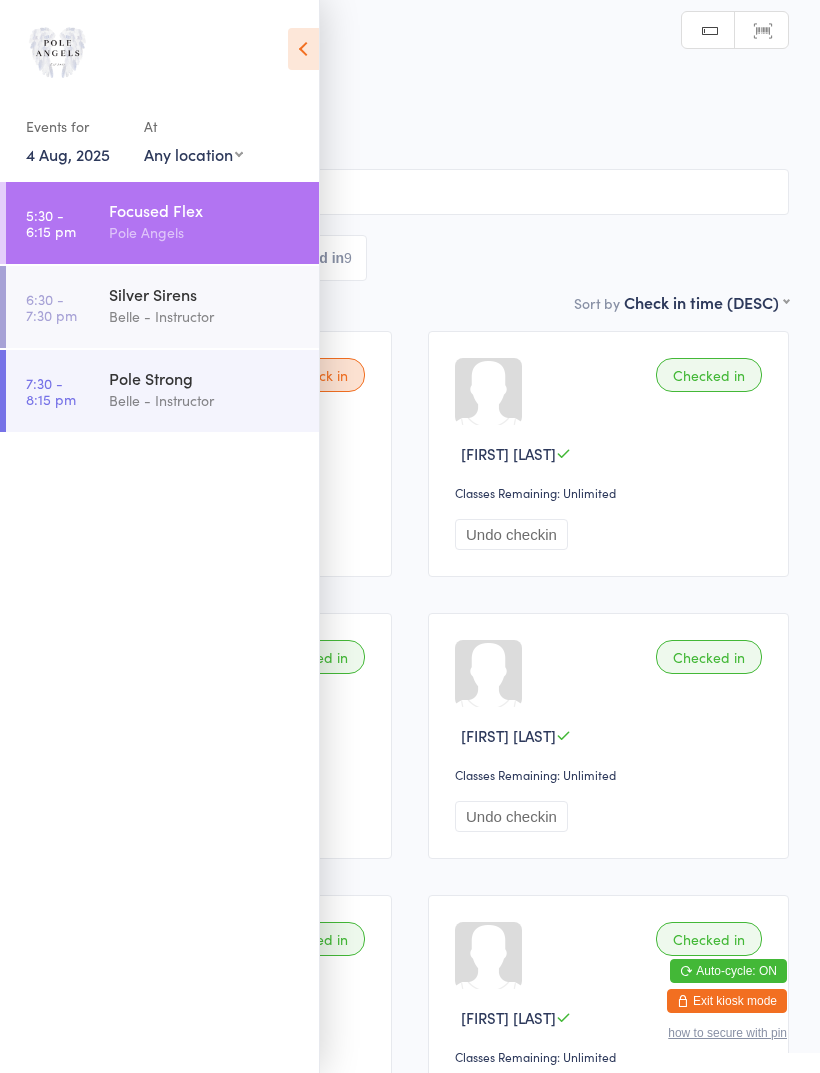 click on "4 Aug 5:30pm" at bounding box center [394, 103] 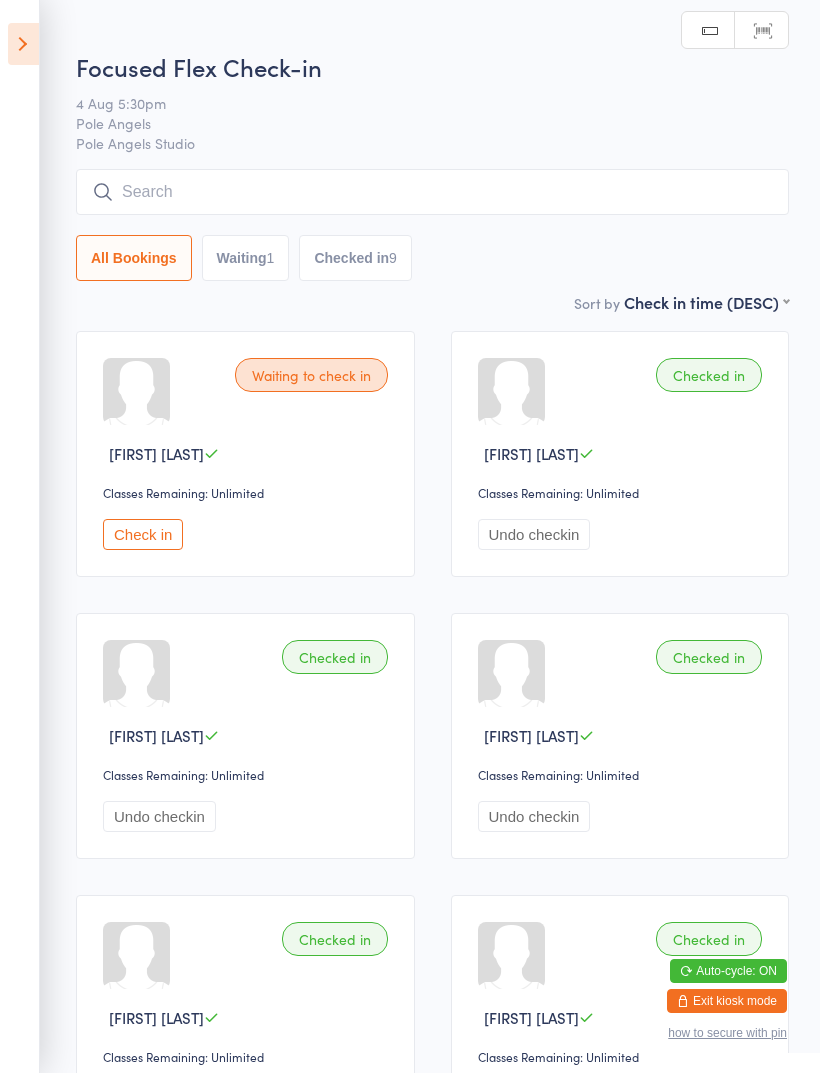 click at bounding box center [23, 44] 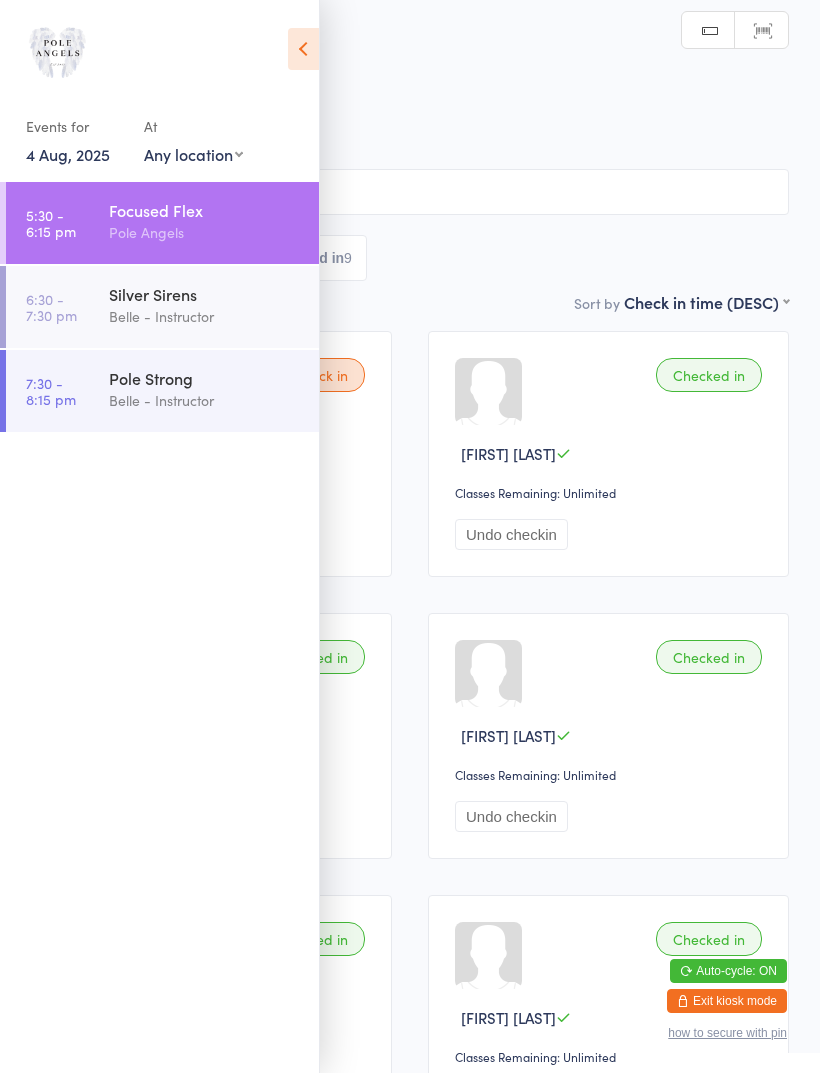 click on "Silver Sirens" at bounding box center (205, 294) 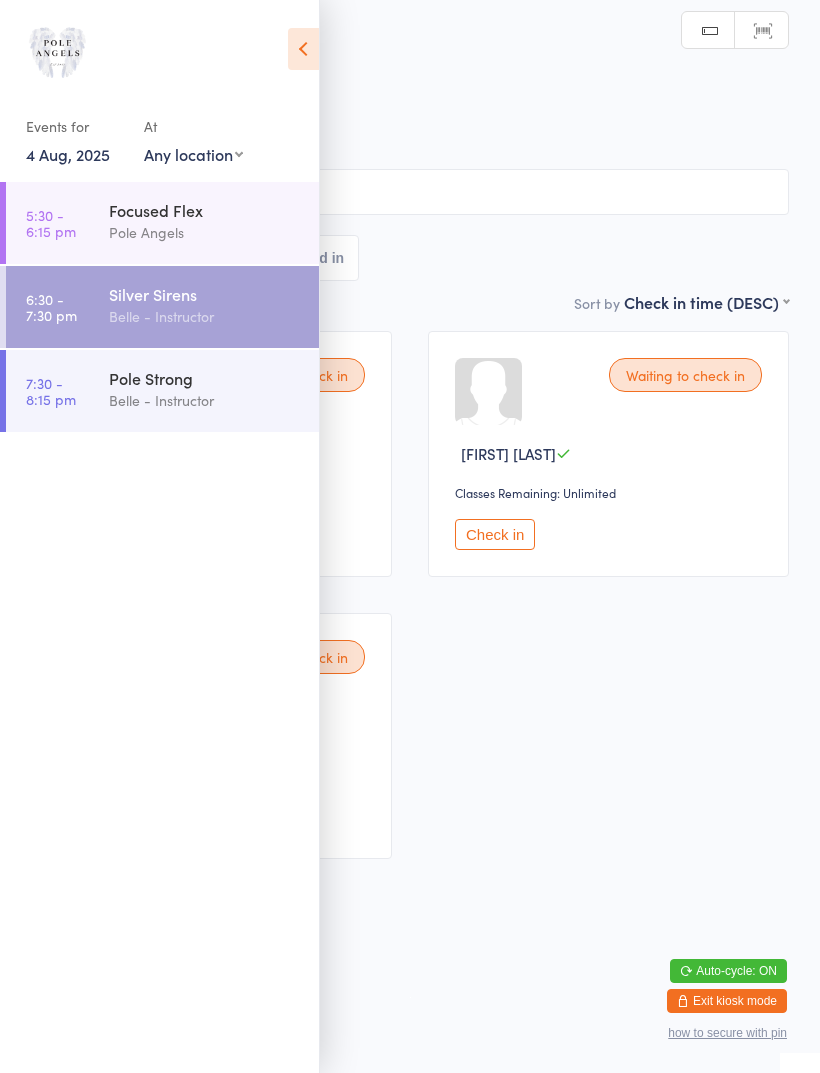 click at bounding box center [303, 49] 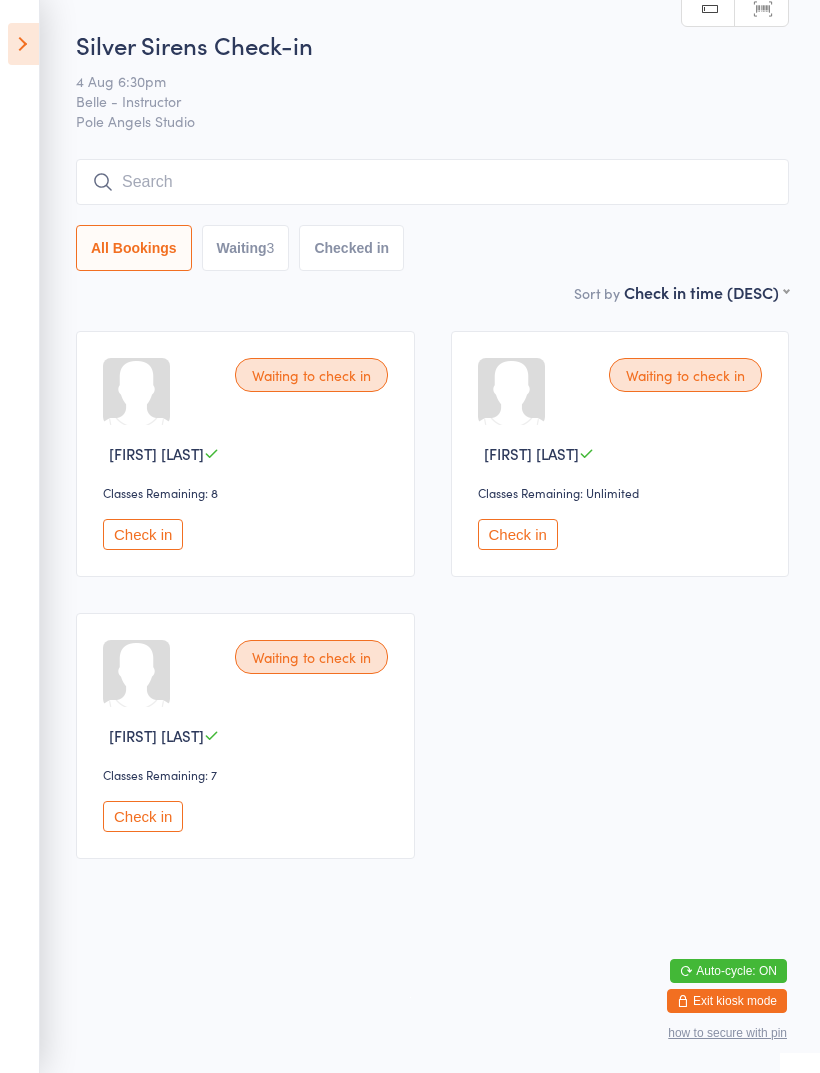 click on "Waiting  3" at bounding box center [246, 248] 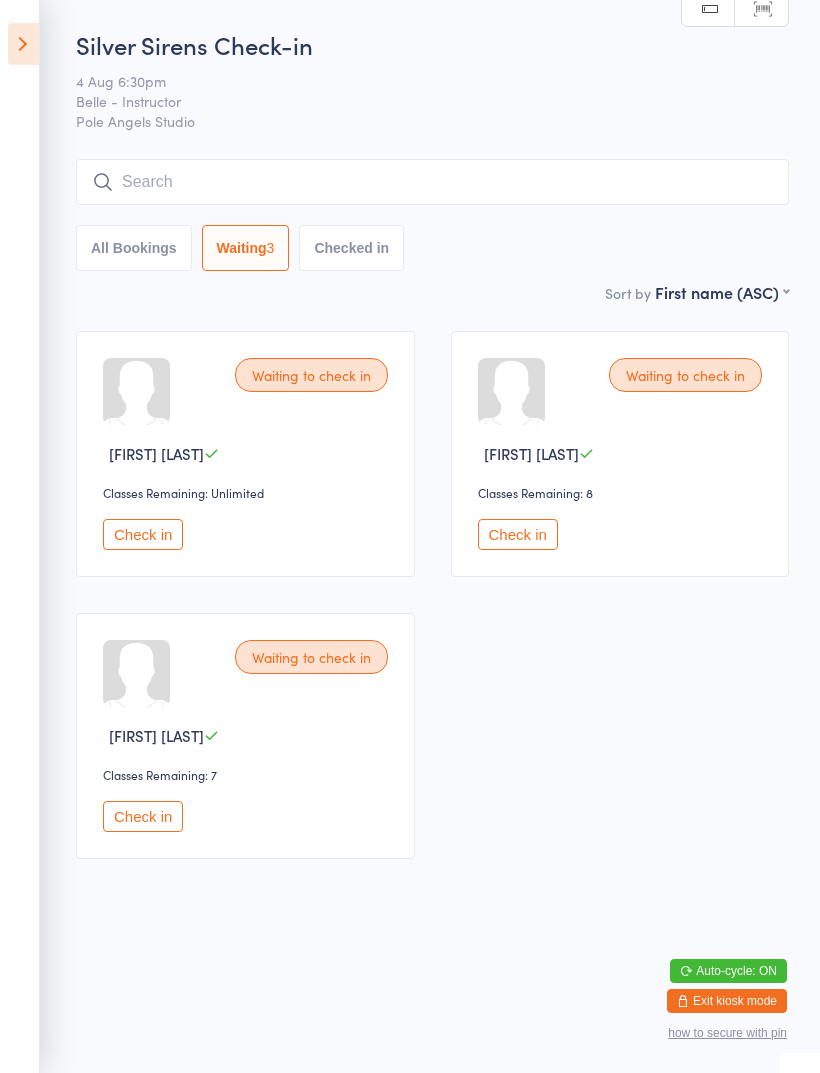 click at bounding box center [23, 44] 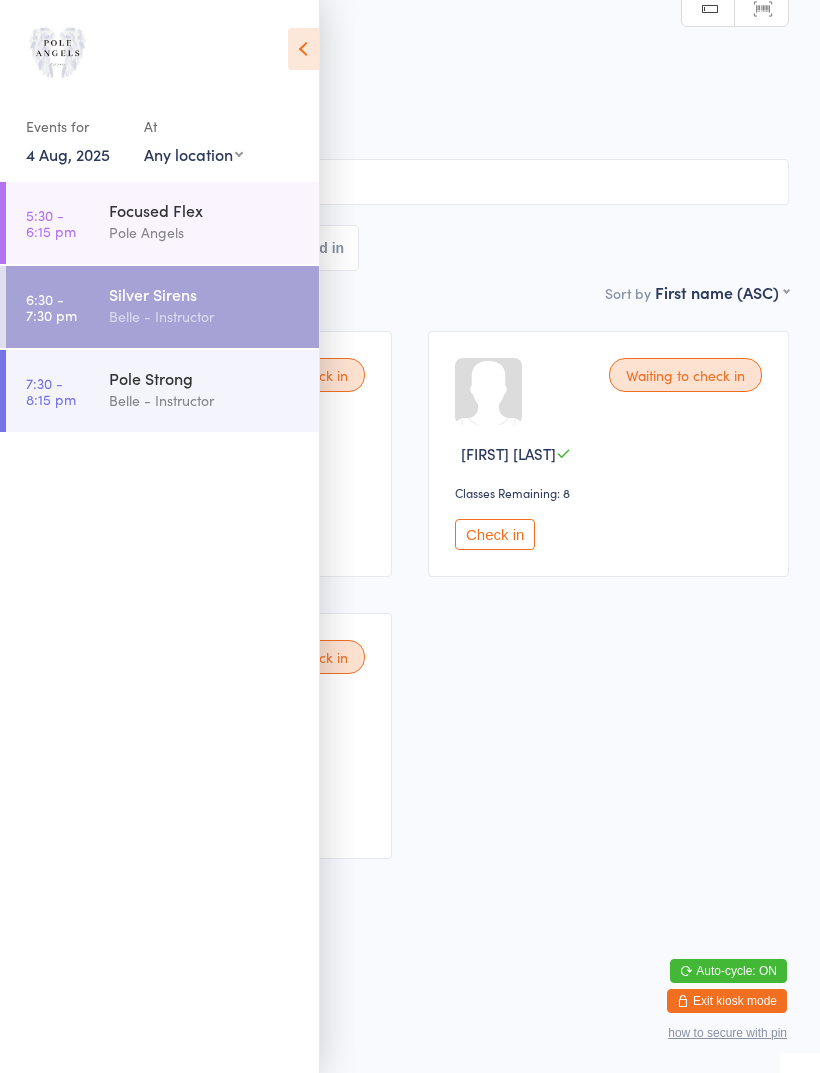 click on "5:30 - 6:15 pm Focused Flex Pole Angels" at bounding box center [162, 223] 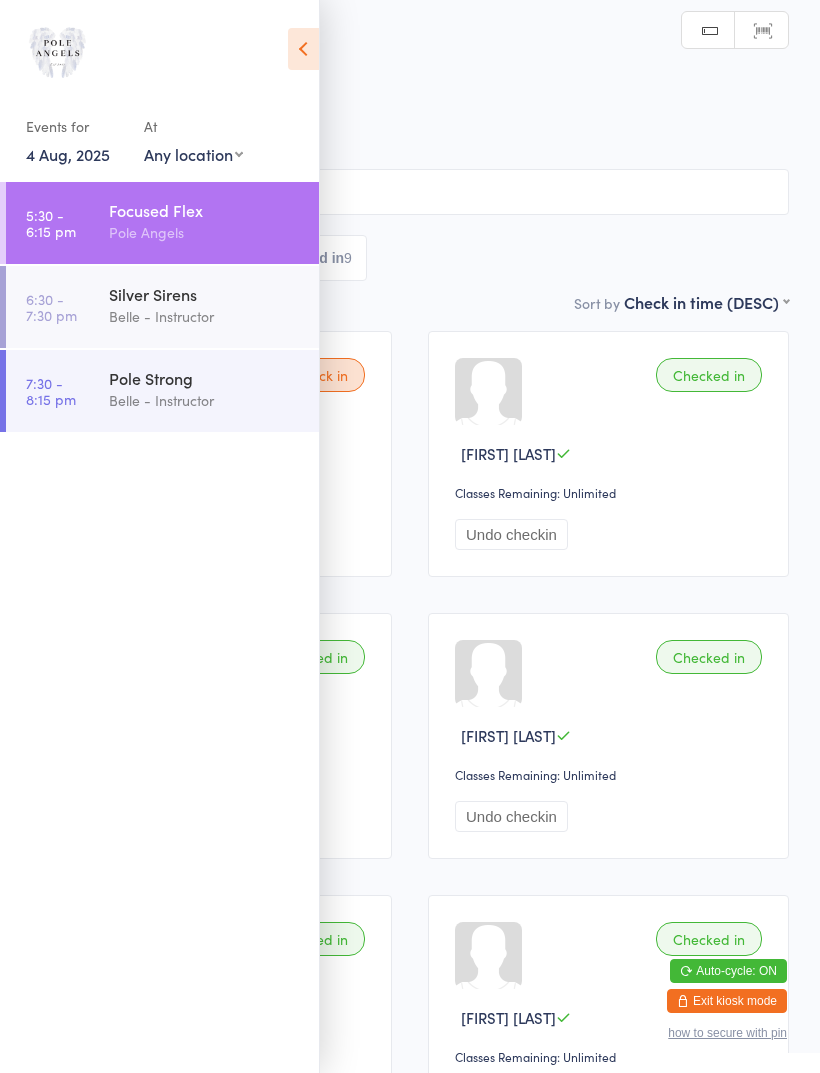 click on "All Bookings Waiting  1 Checked in  9" at bounding box center (410, 258) 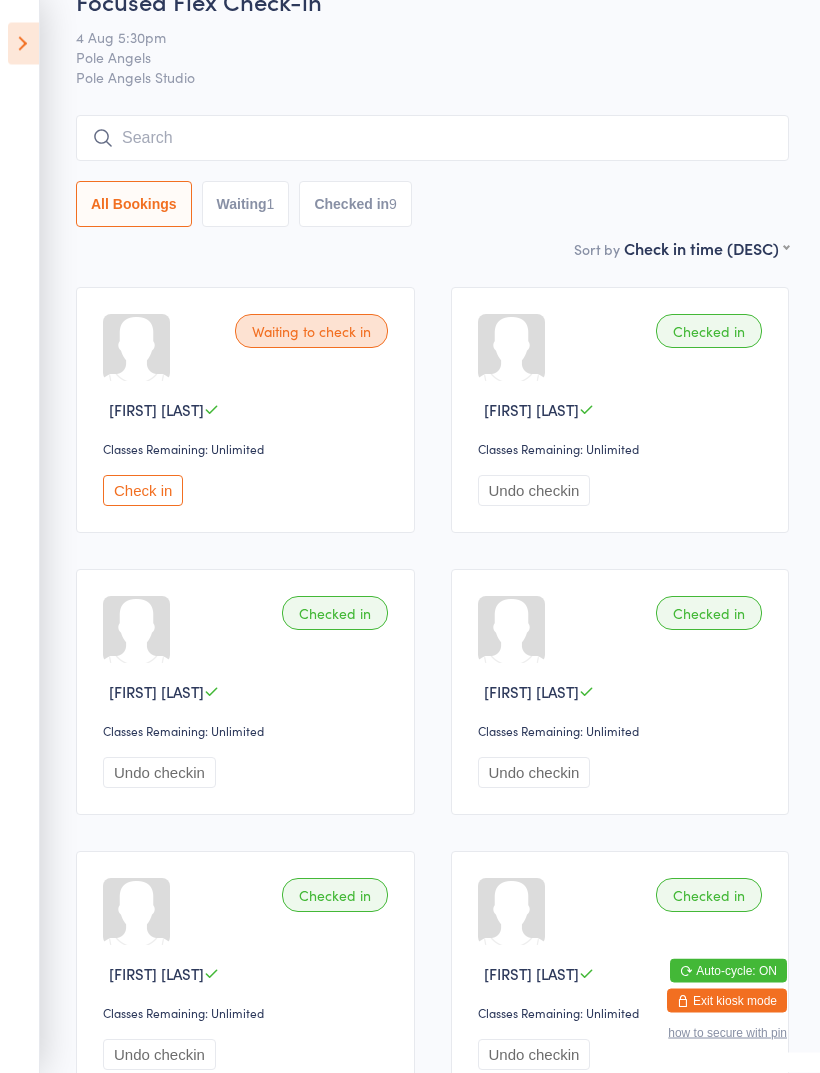 scroll, scrollTop: 0, scrollLeft: 0, axis: both 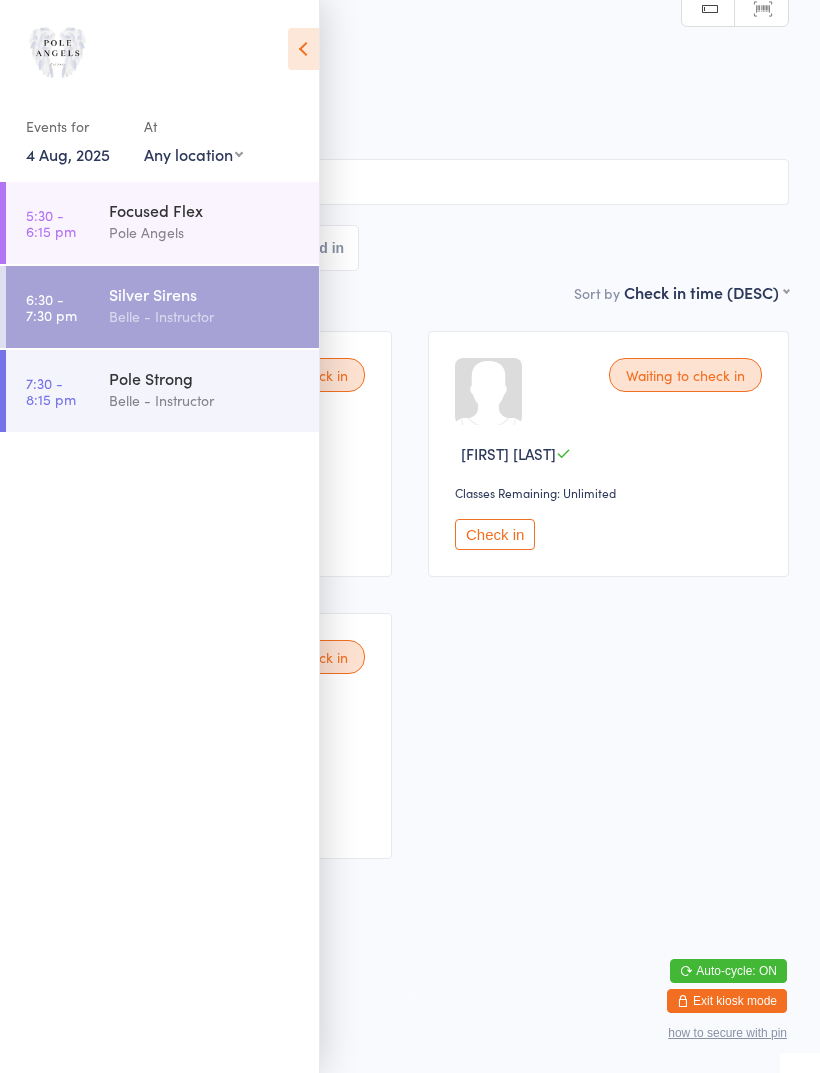 click at bounding box center [303, 49] 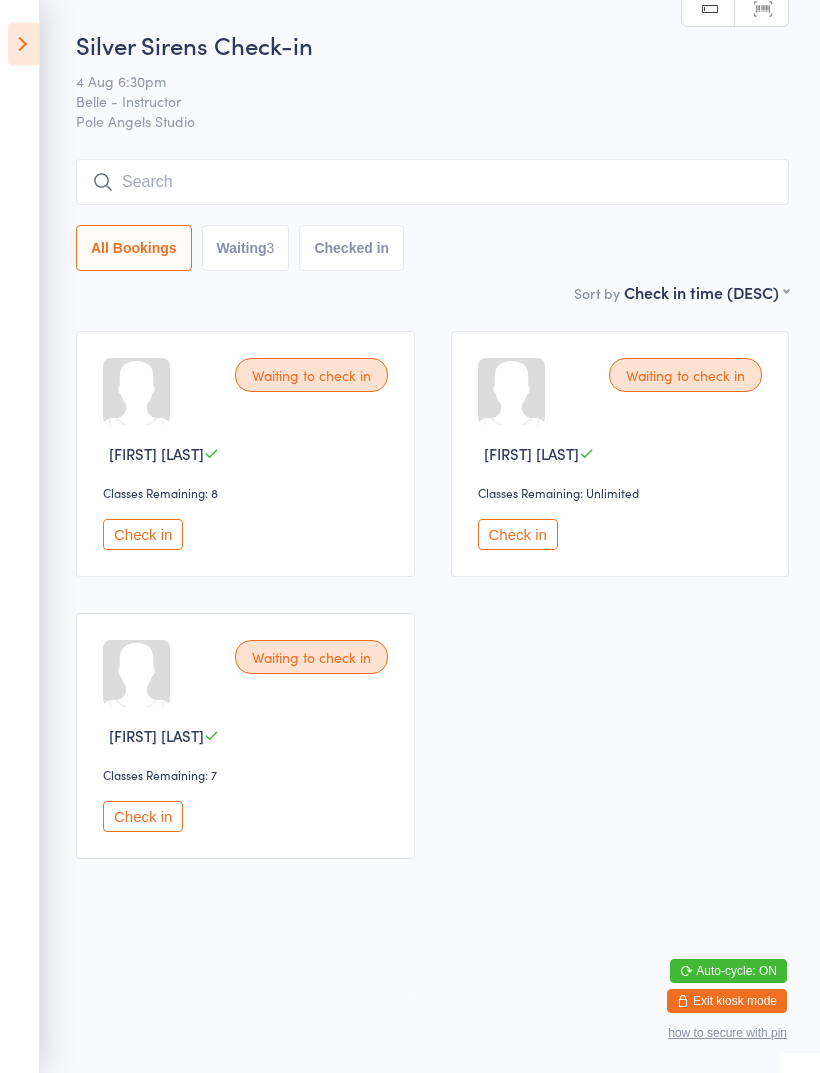 click on "Waiting  3" at bounding box center (246, 248) 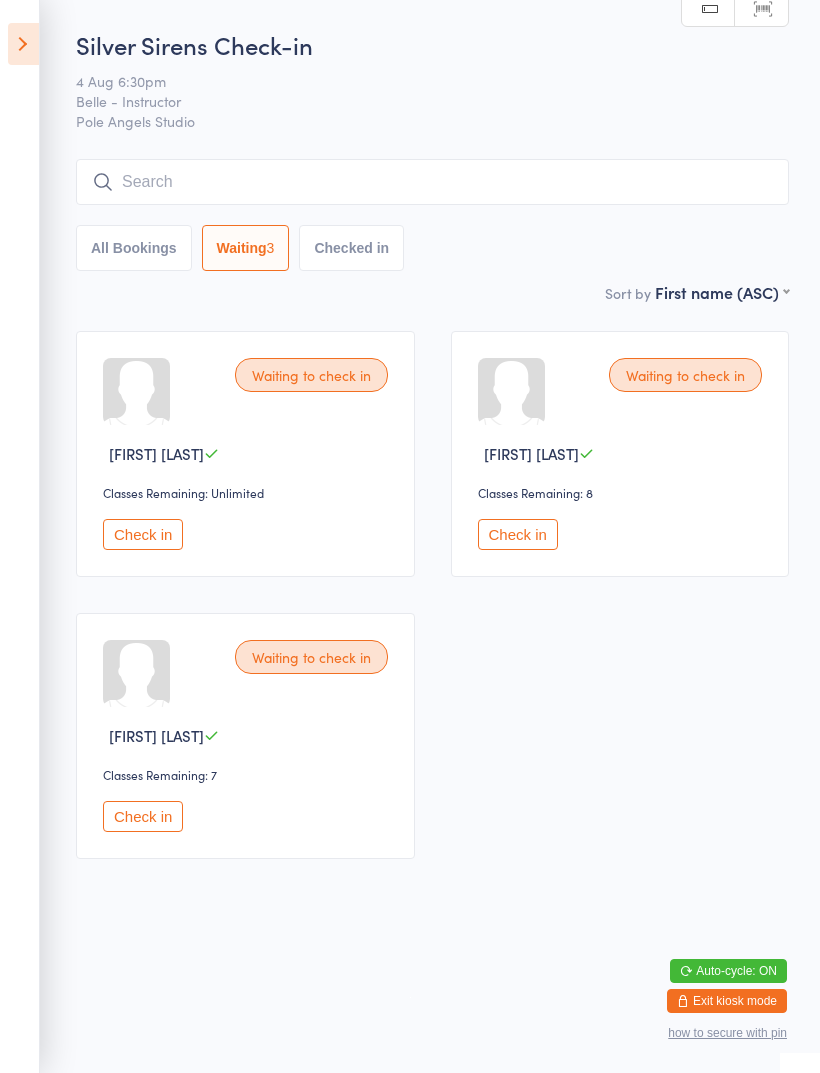 click at bounding box center (23, 44) 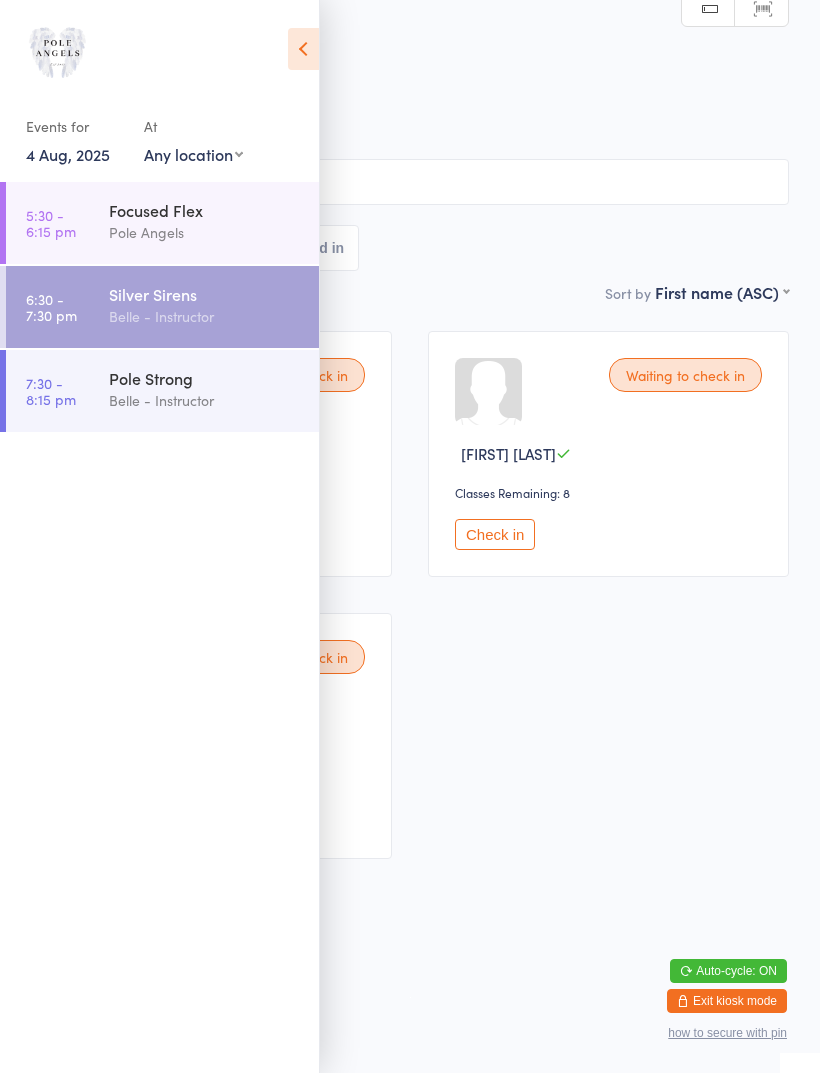 click on "Pole Angels" at bounding box center (205, 232) 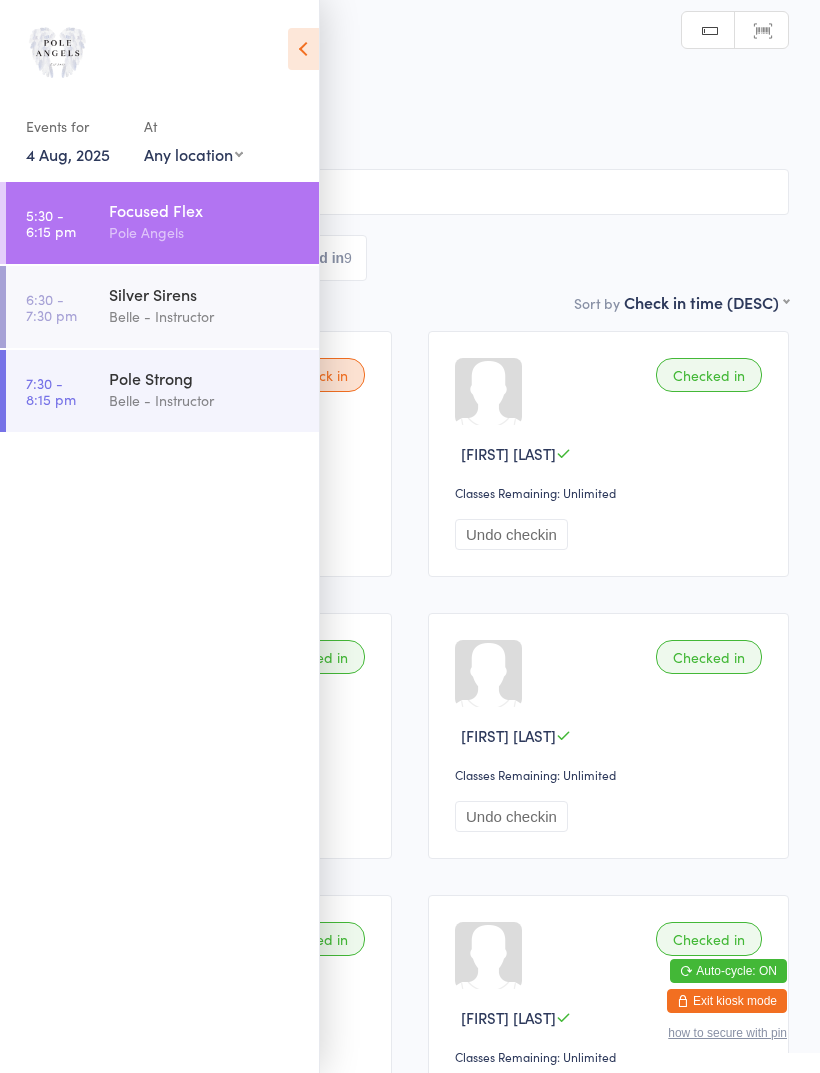 click on "Events for 4 Aug, 2025 D Aug, YYYY
August 2025
Sun Mon Tue Wed Thu Fri Sat
31
27
28
29
30
31
01
02
32
03
04
05
06
07
08
09
33
10
11
12
13
14
15
16
34
17
18
19
20
21
22
23
35
24
25
26
27
28
29
30" at bounding box center [159, 94] 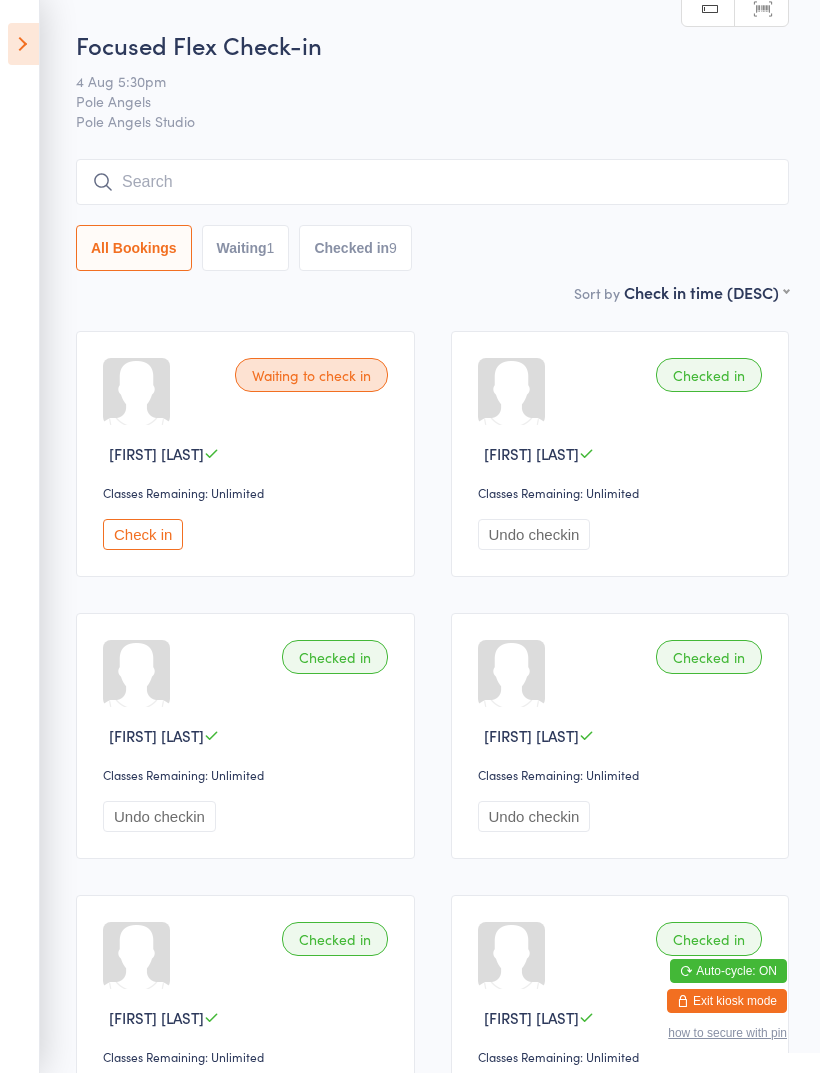click on "Waiting to check in" at bounding box center (311, 375) 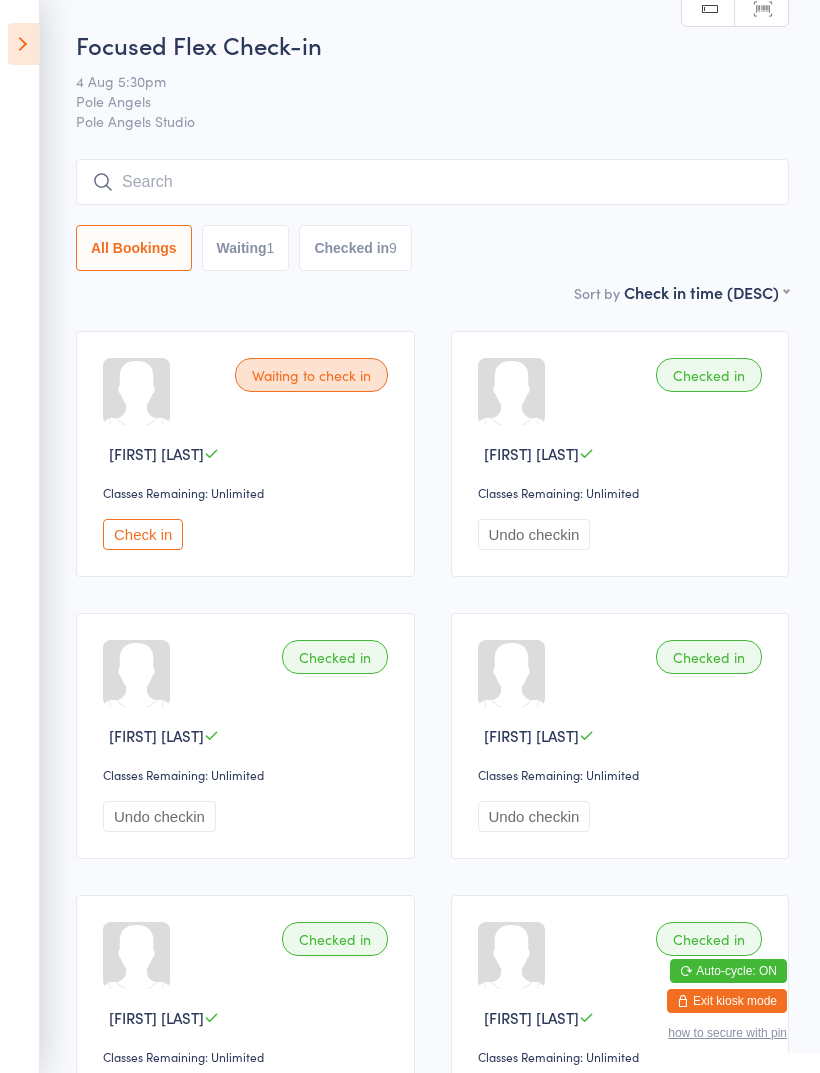 click on "Waiting to check in [FIRST] [LAST] Classes Remaining: Unlimited Check in" at bounding box center [245, 454] 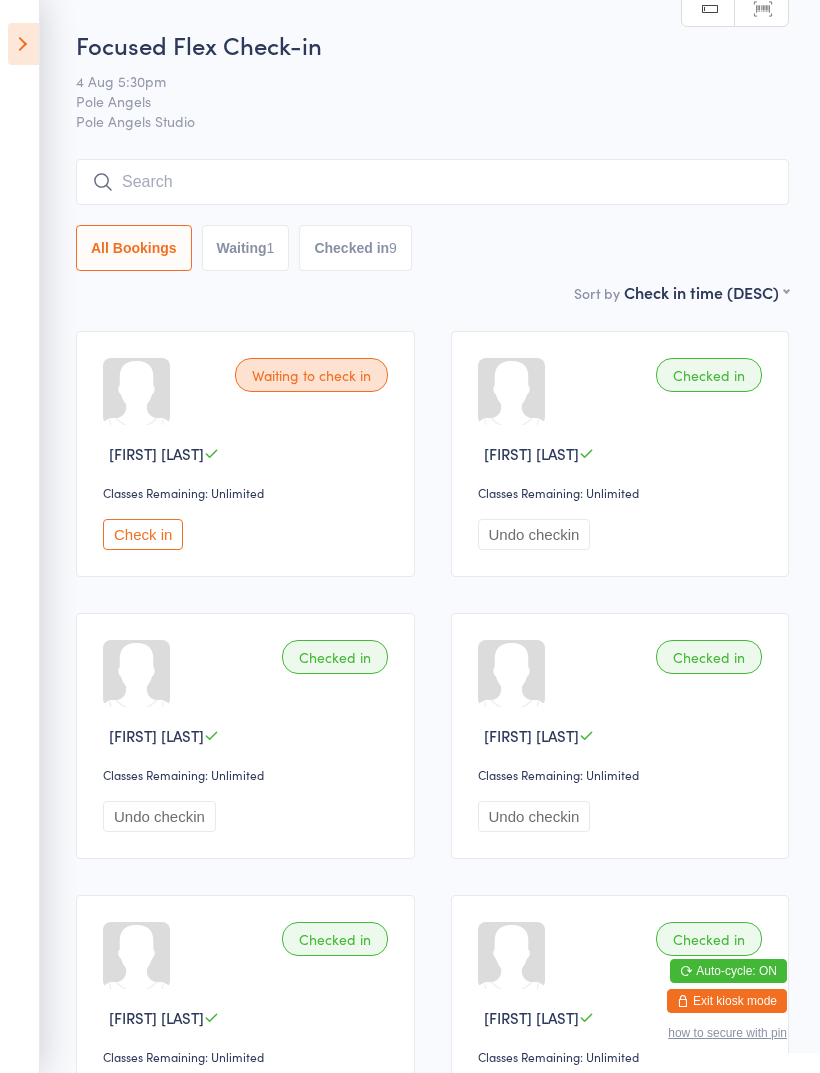 click on "Waiting  1" at bounding box center [246, 248] 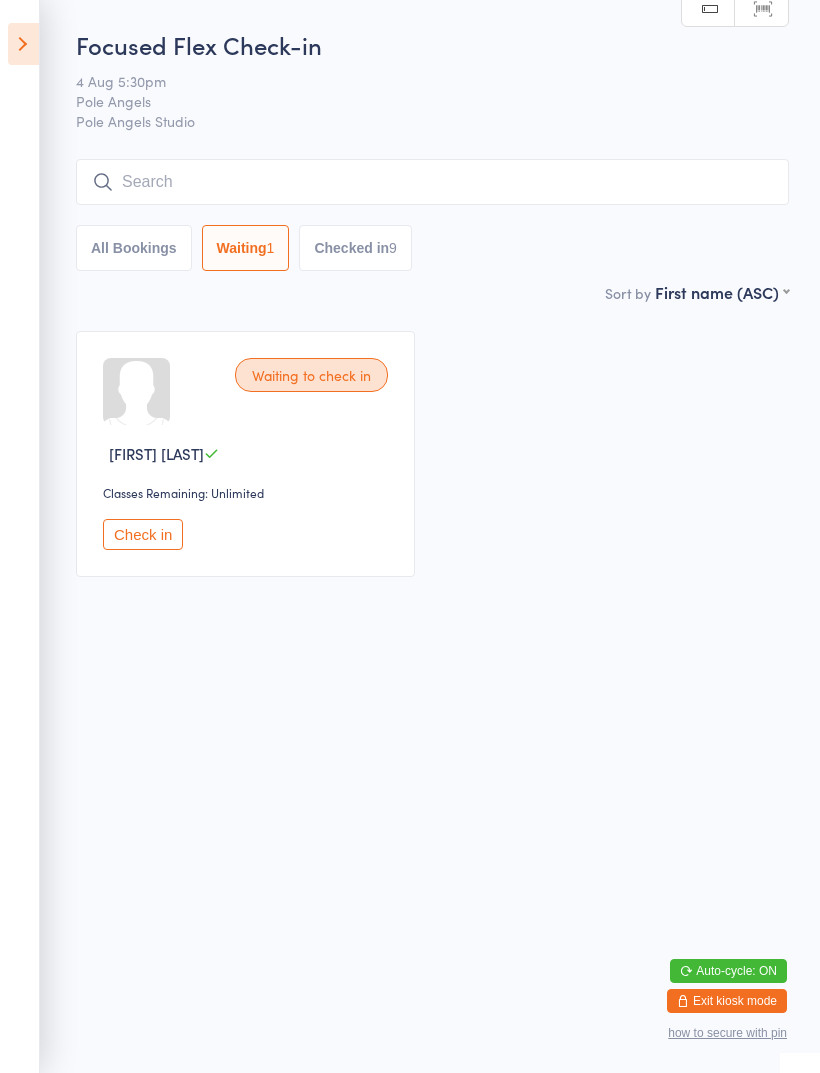 click on "Waiting to check in" at bounding box center [311, 375] 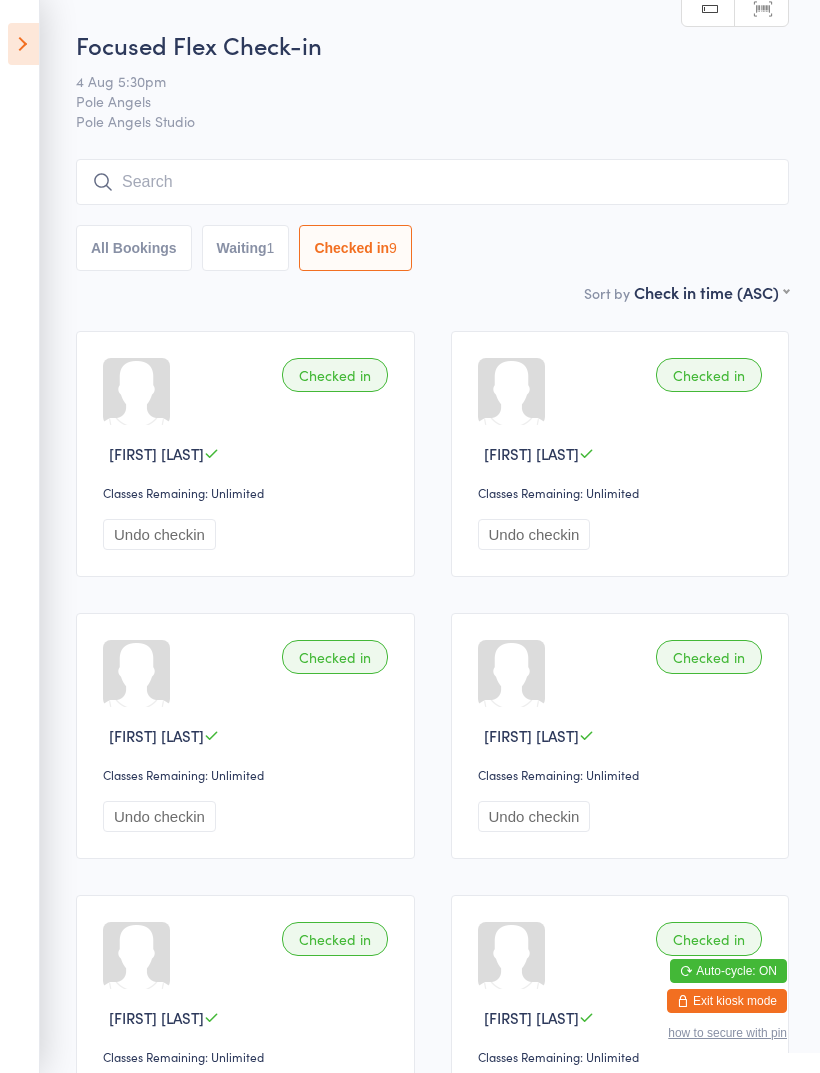 click on "Waiting  1" at bounding box center [246, 248] 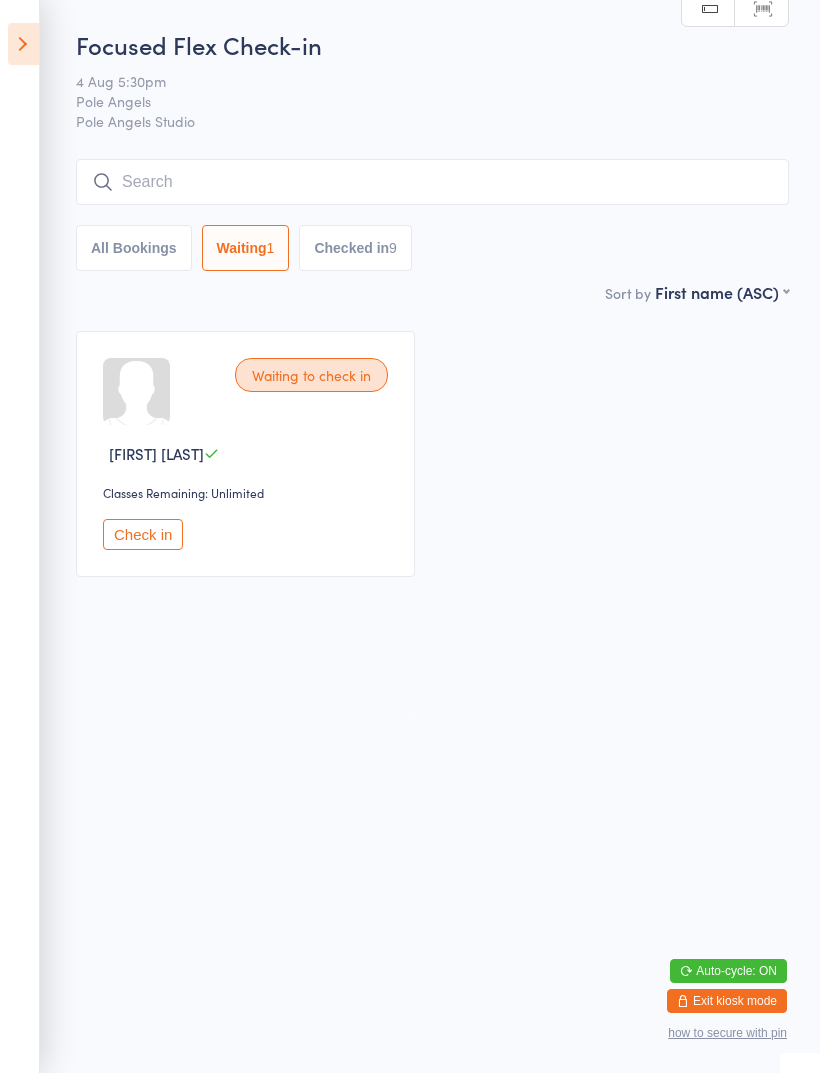 click at bounding box center [23, 44] 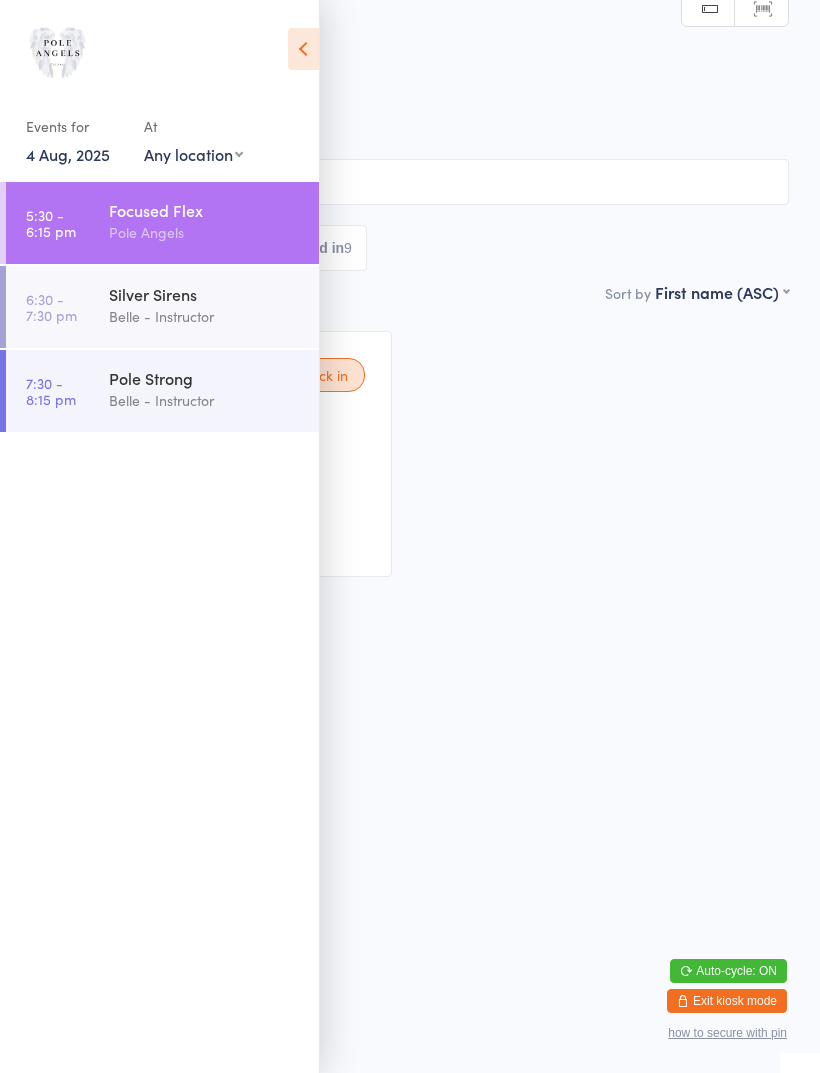 click on "6:30 - 7:30 pm Silver Sirens Belle - Instructor" at bounding box center [162, 307] 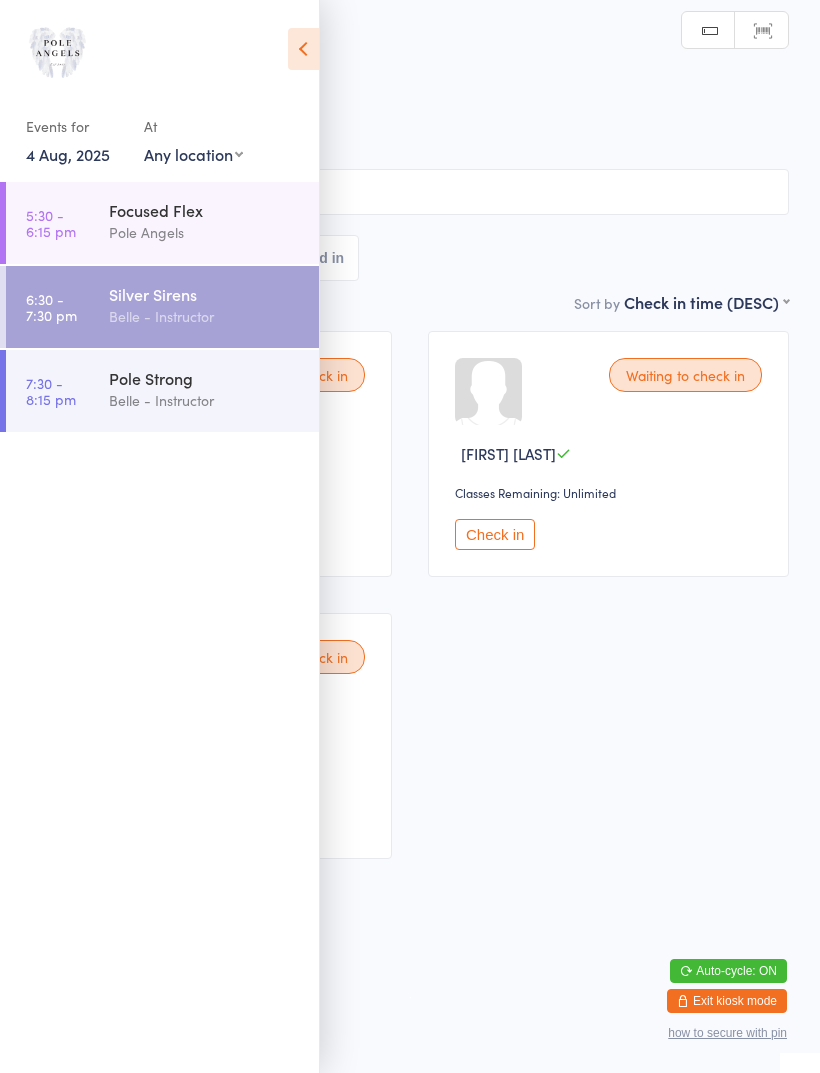 click at bounding box center (303, 49) 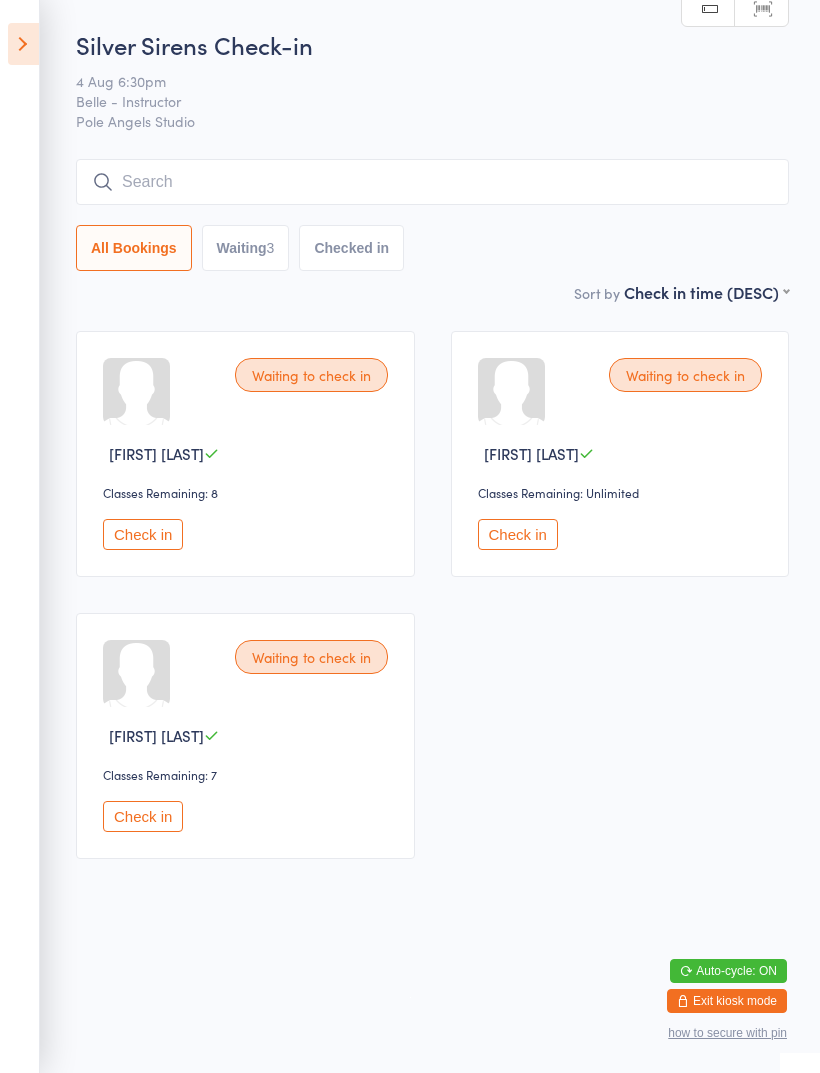 click on "Check in" at bounding box center (143, 816) 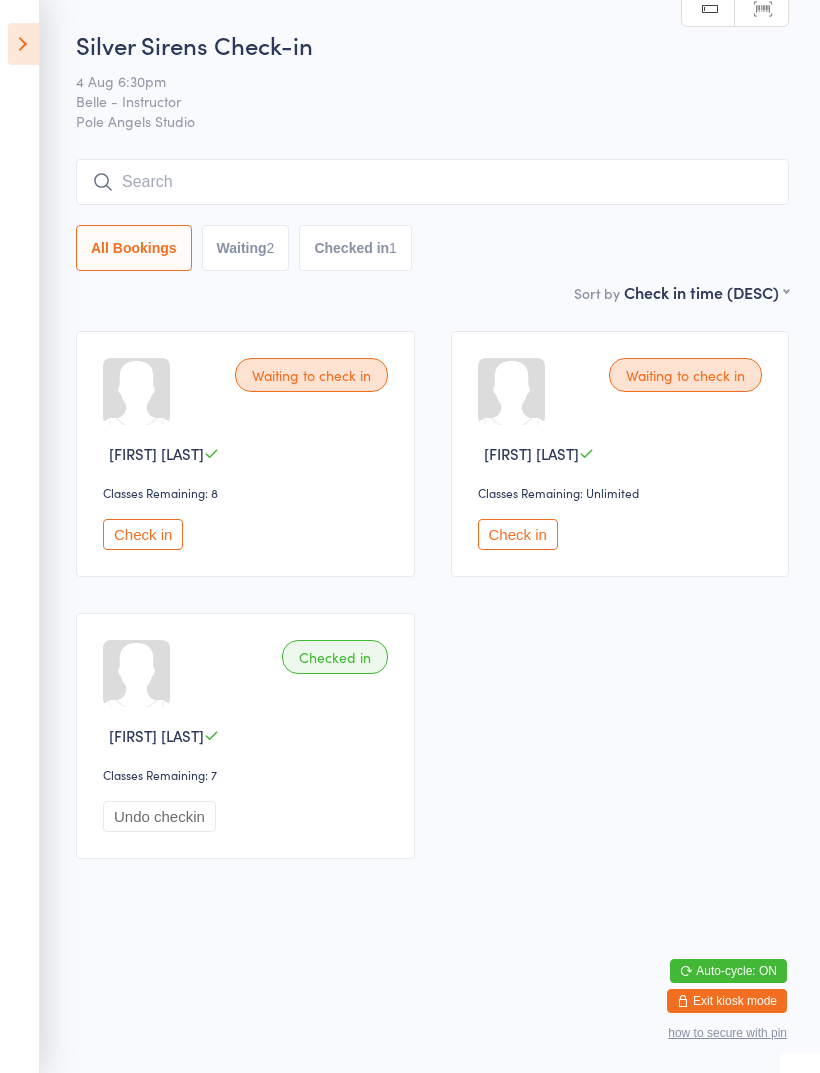 click on "Check in" at bounding box center [143, 534] 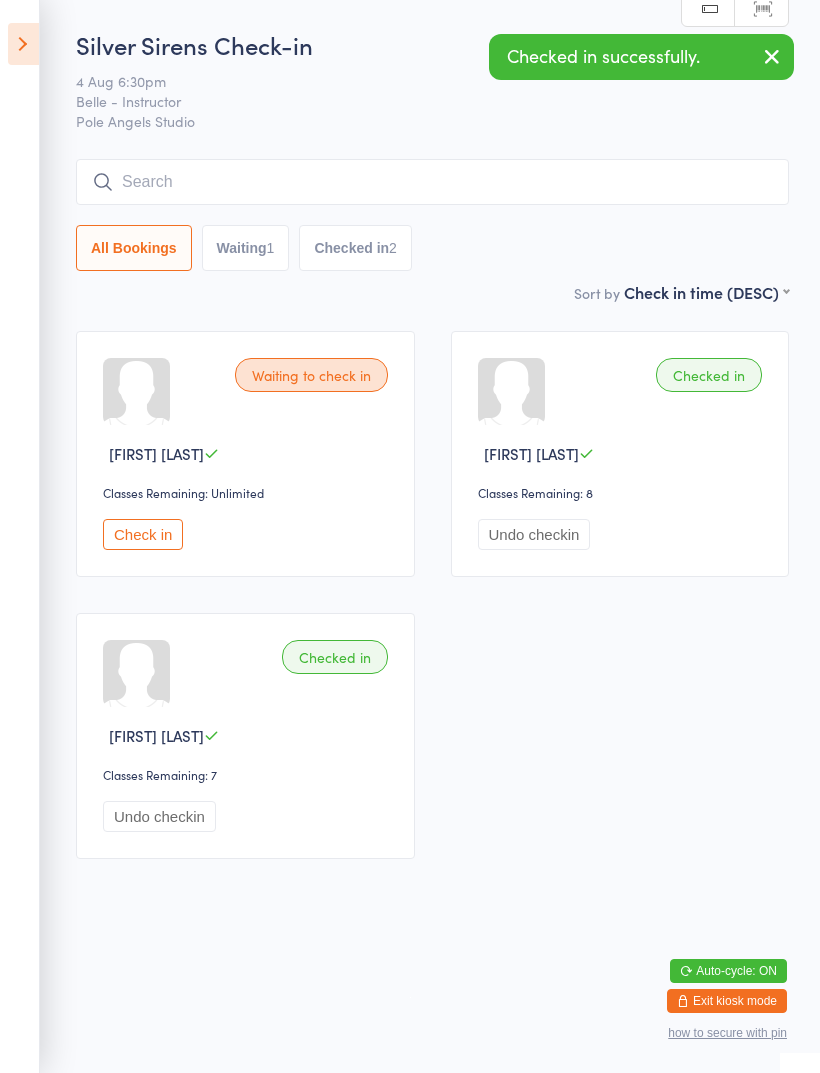 click on "Check in" at bounding box center (143, 534) 